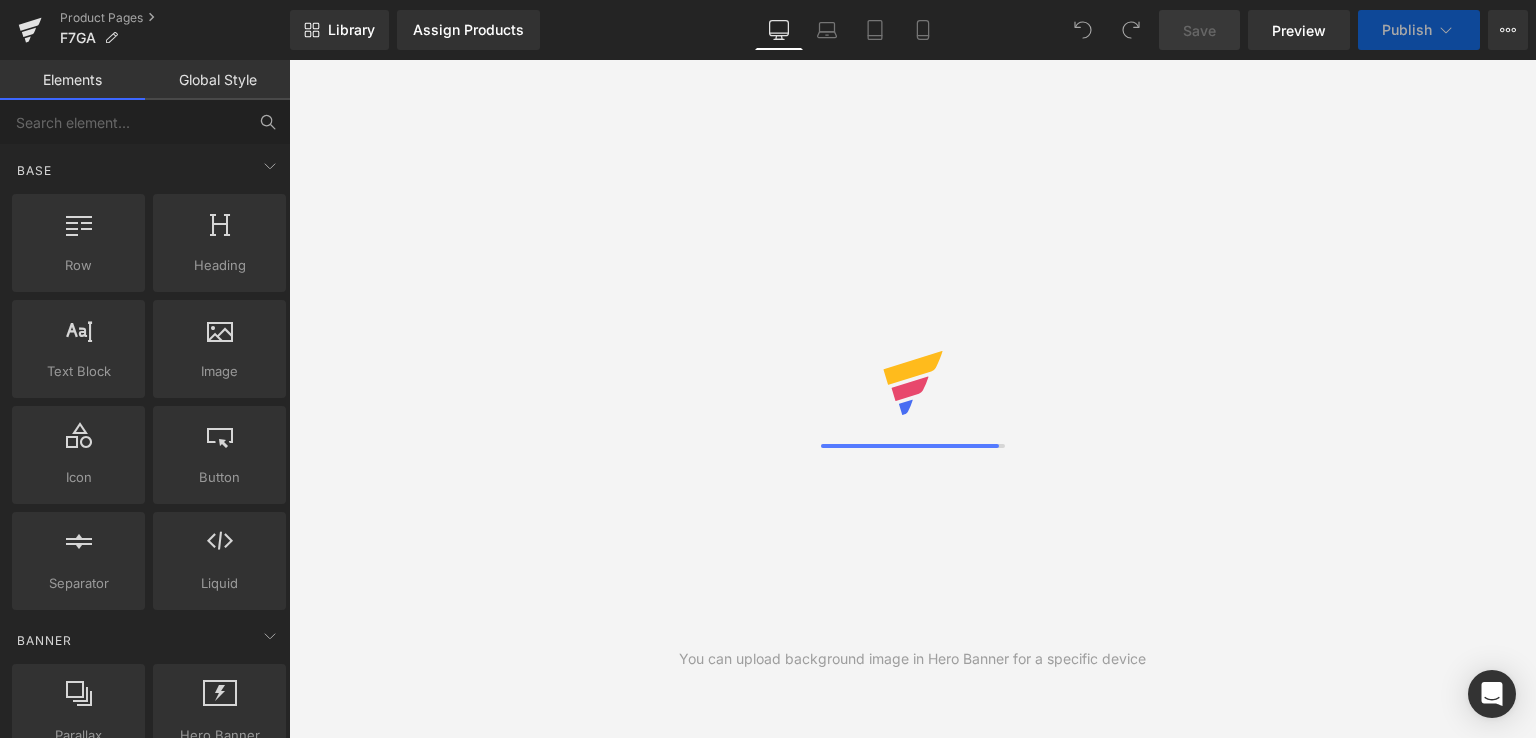 scroll, scrollTop: 0, scrollLeft: 0, axis: both 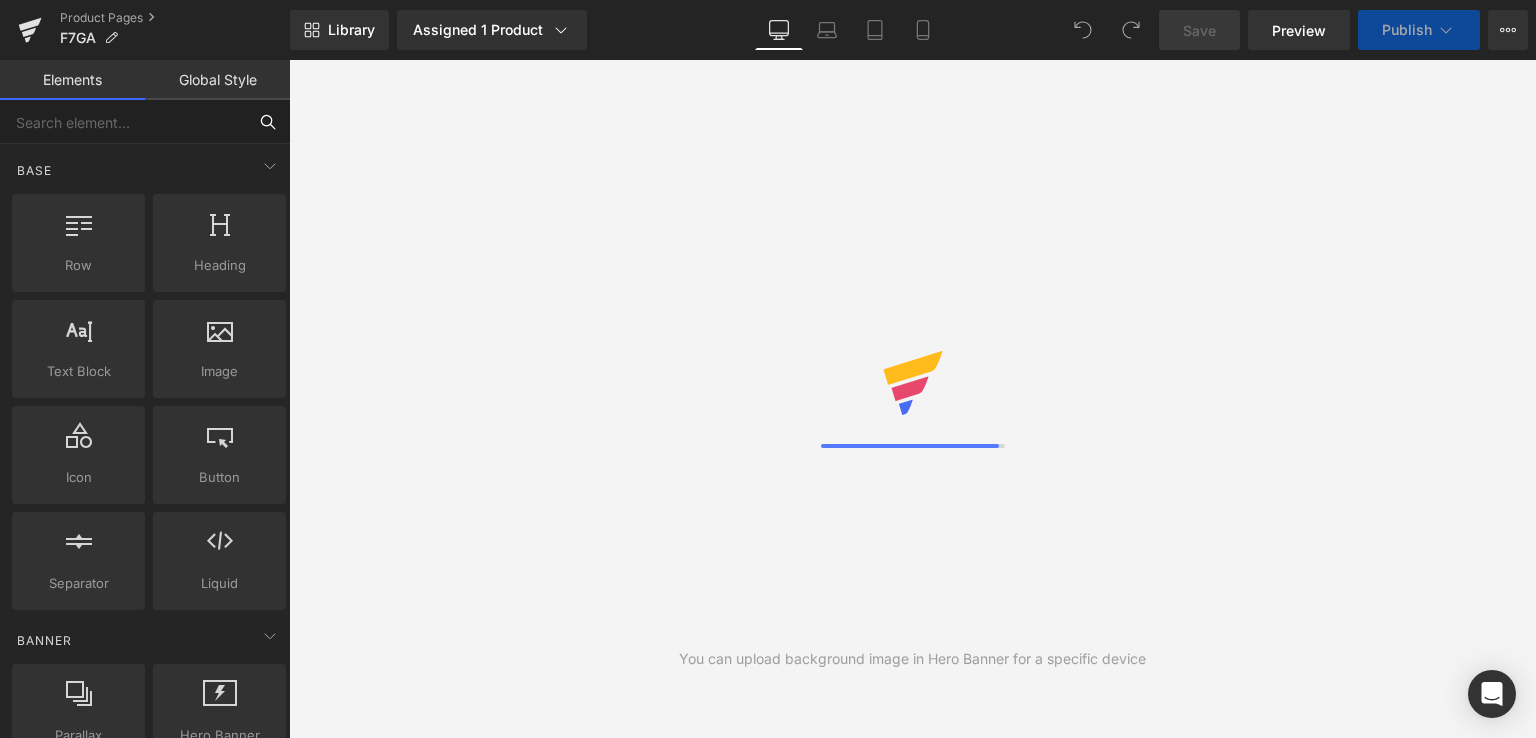 click at bounding box center [123, 122] 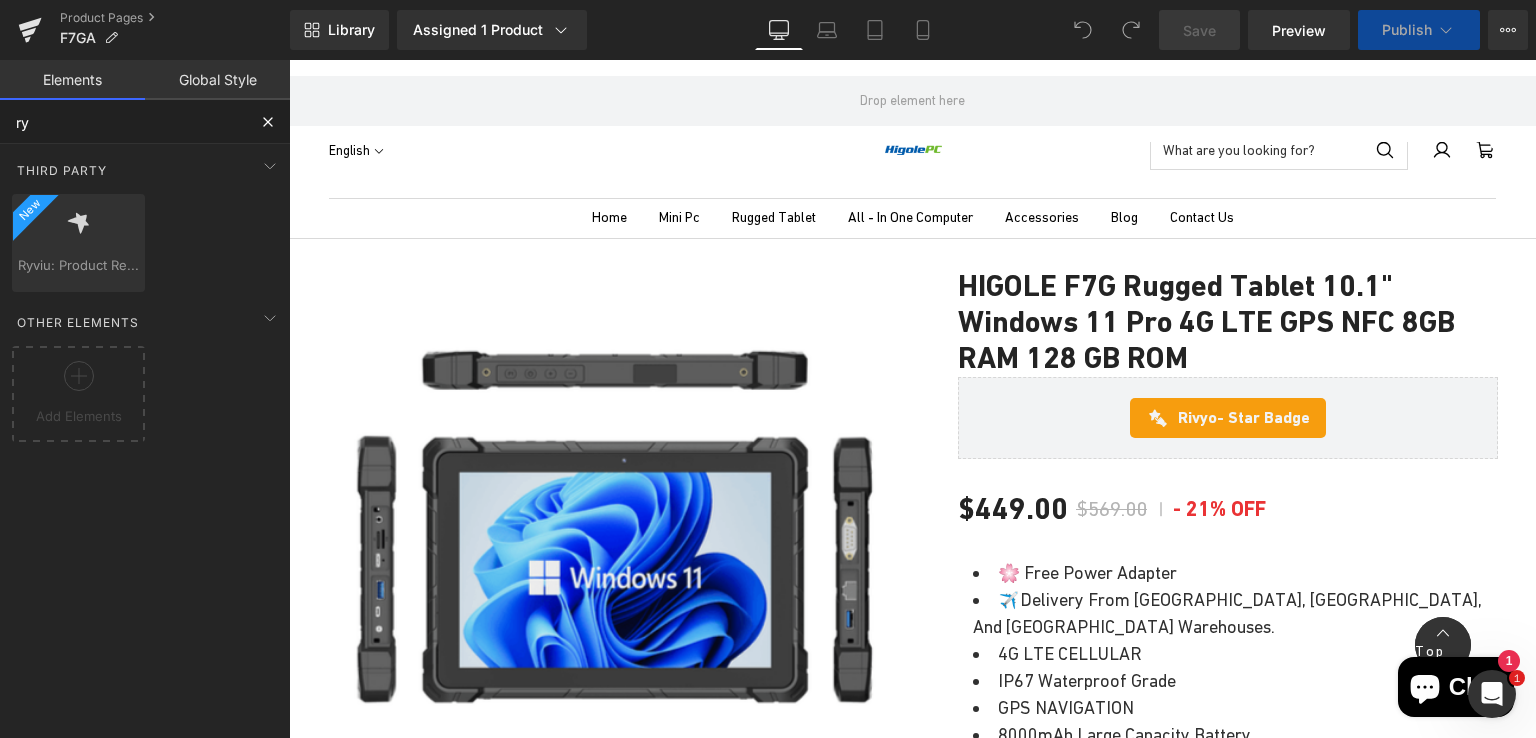 scroll, scrollTop: 0, scrollLeft: 0, axis: both 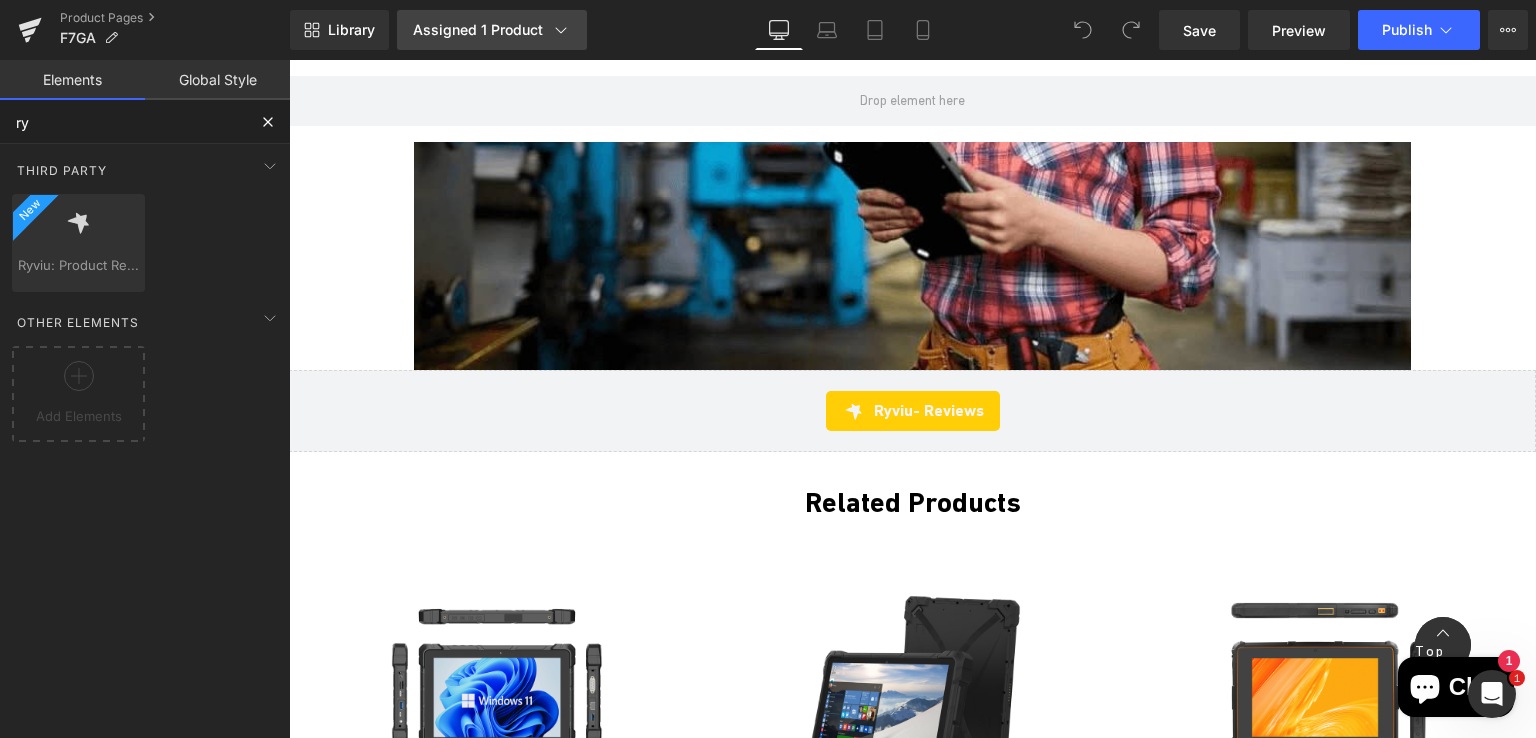 type on "ry" 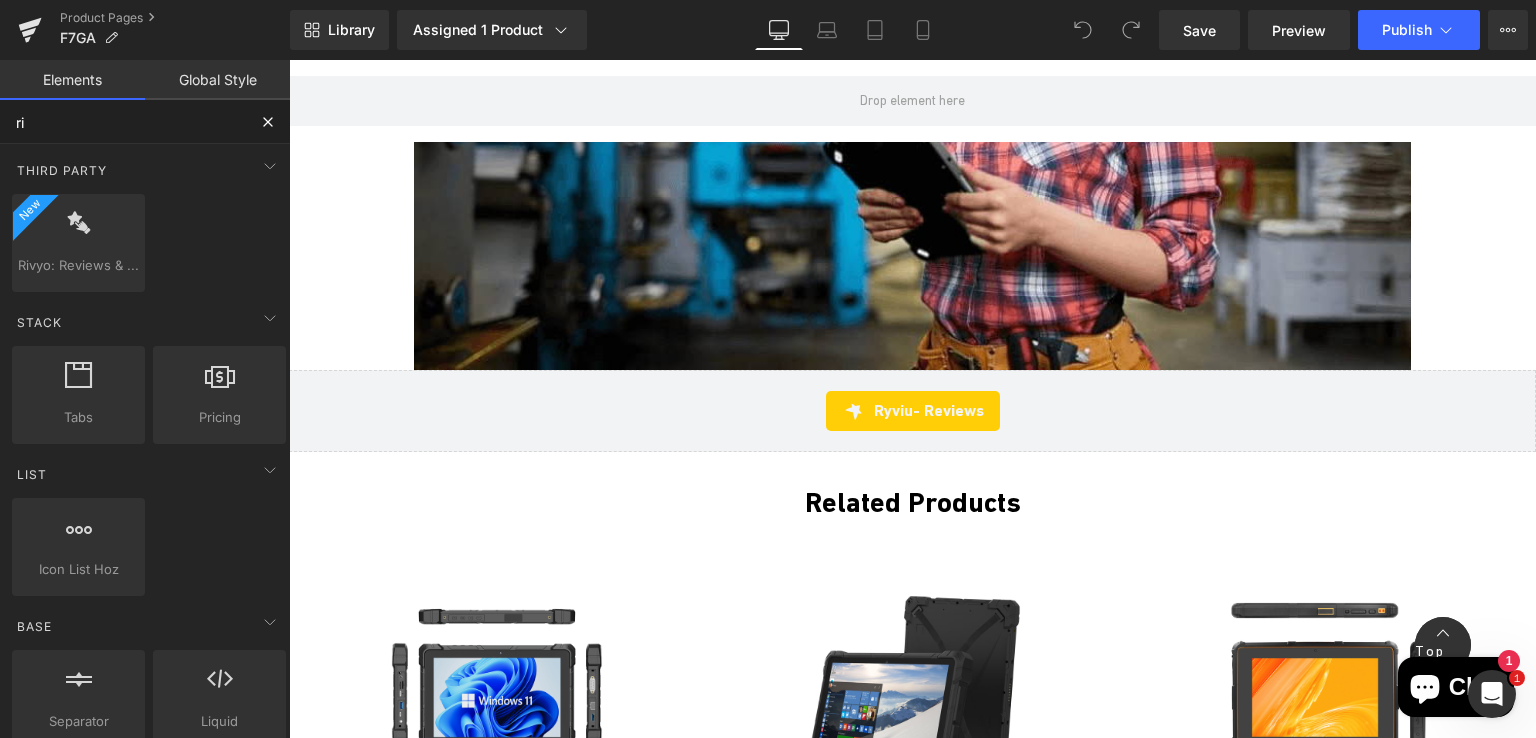 type on "ri" 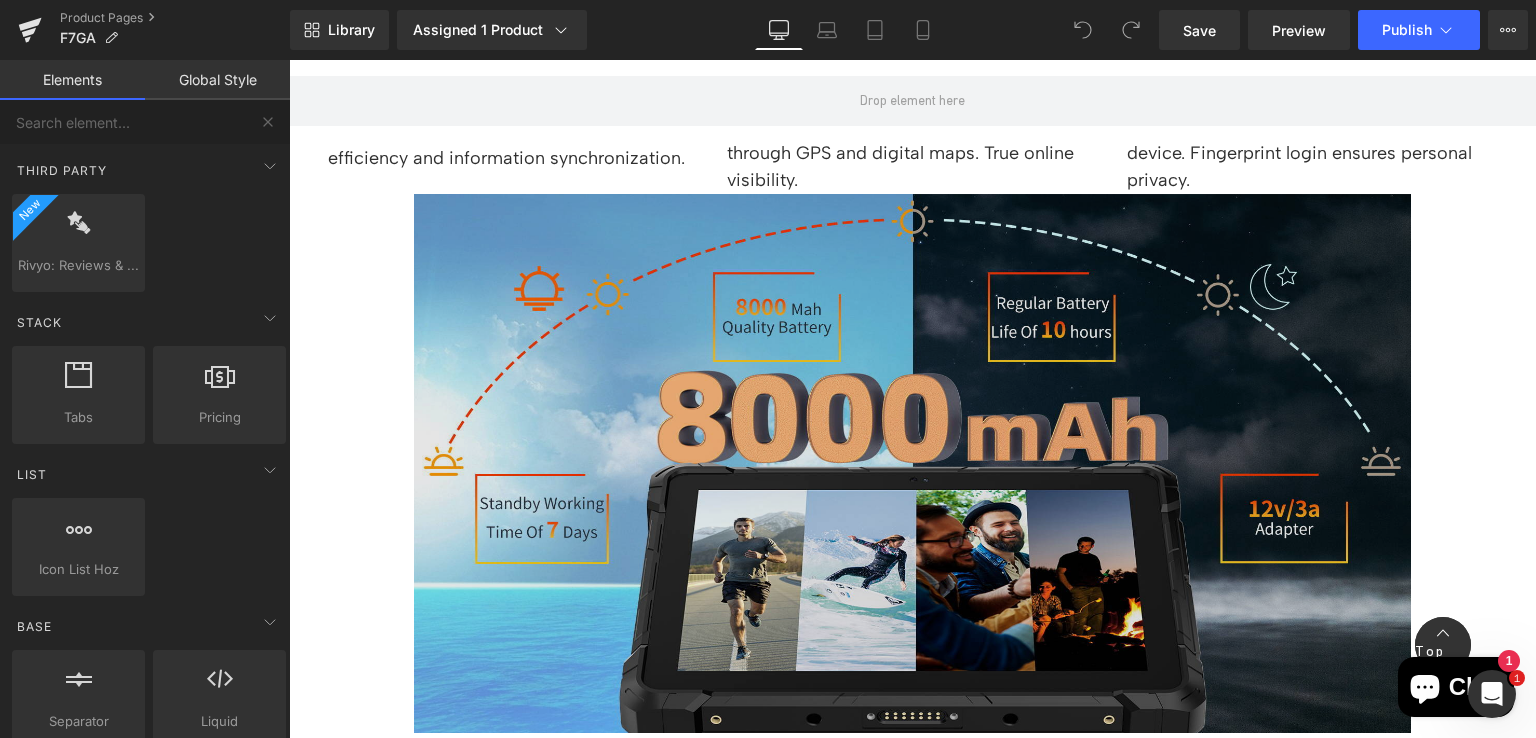 scroll, scrollTop: 3200, scrollLeft: 0, axis: vertical 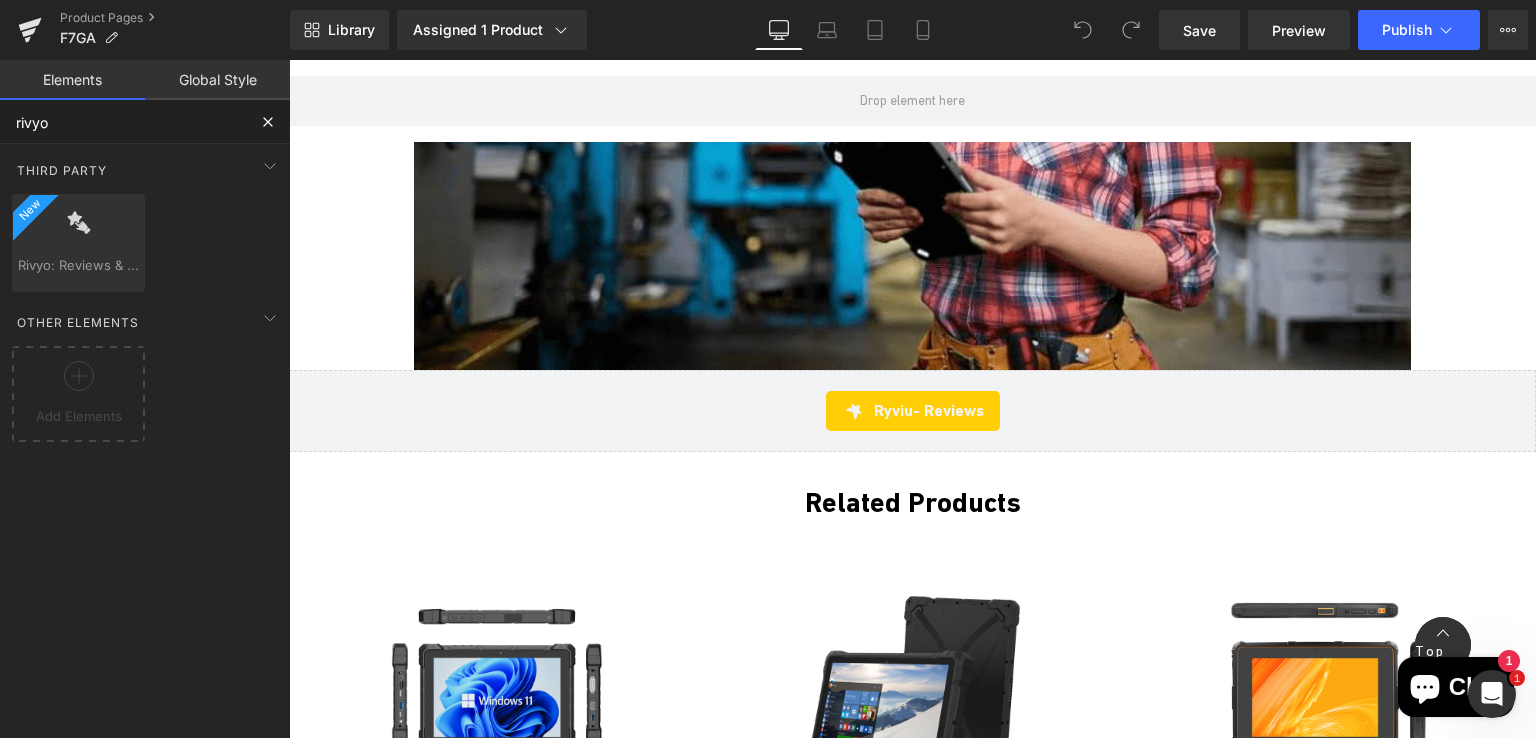 type on "rivyo" 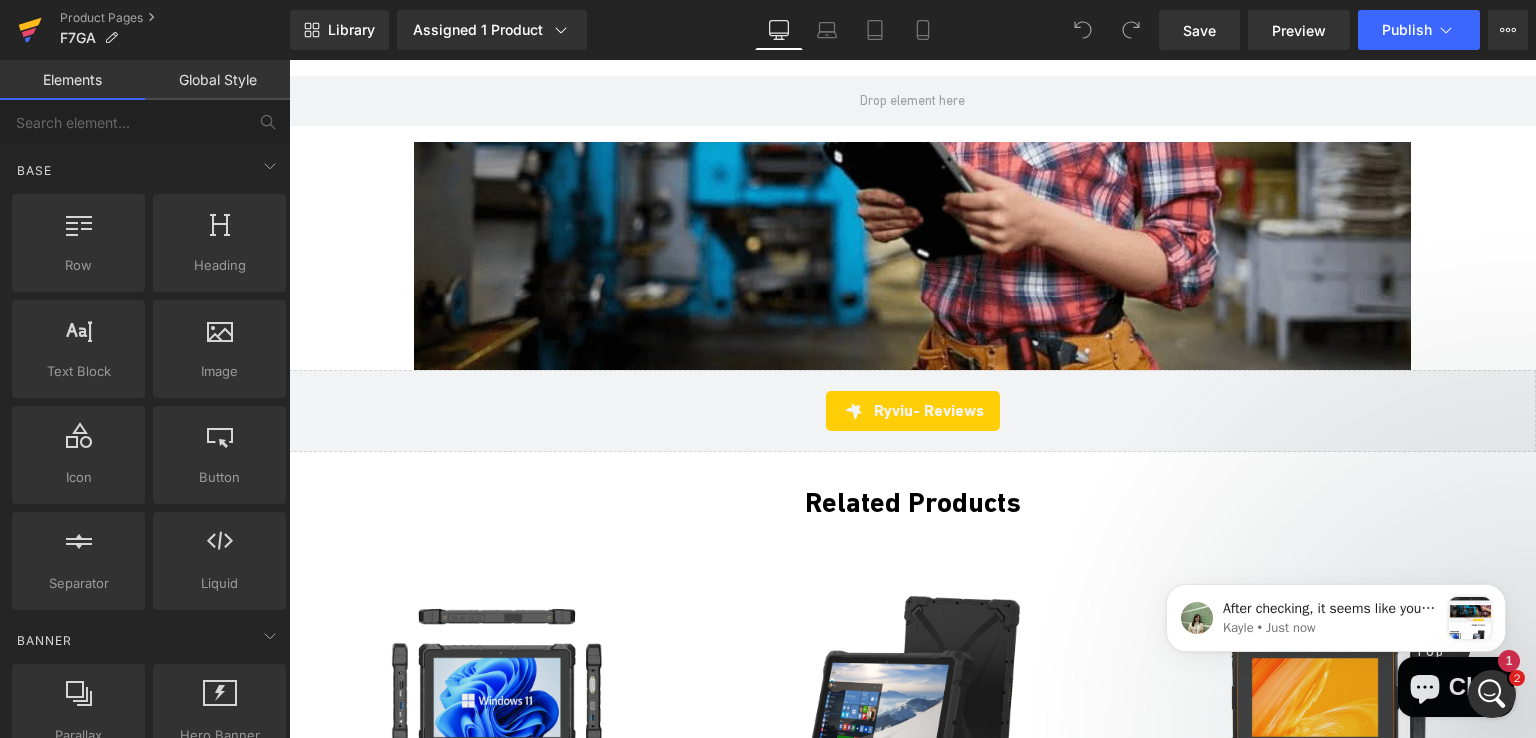 scroll, scrollTop: 0, scrollLeft: 0, axis: both 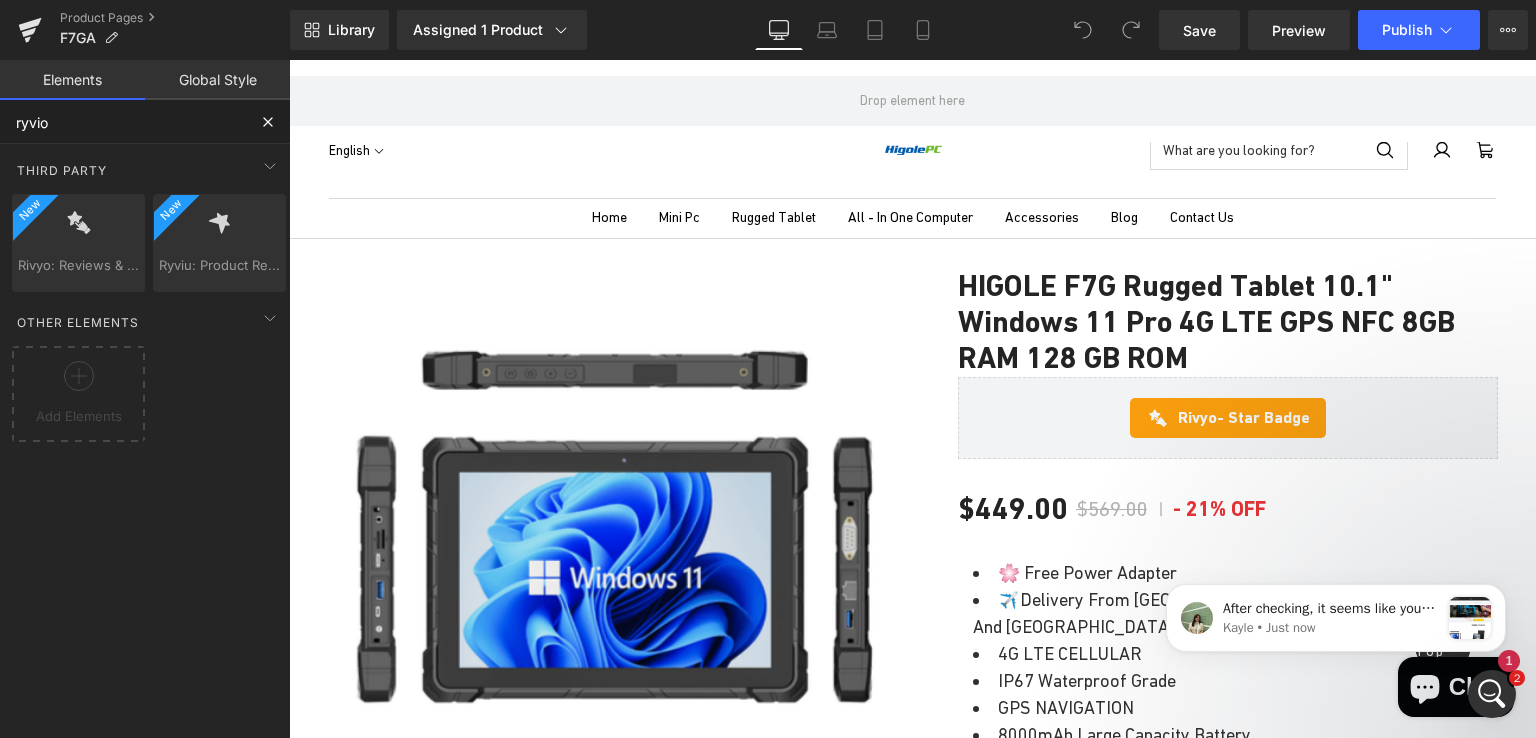 type on "ryvio" 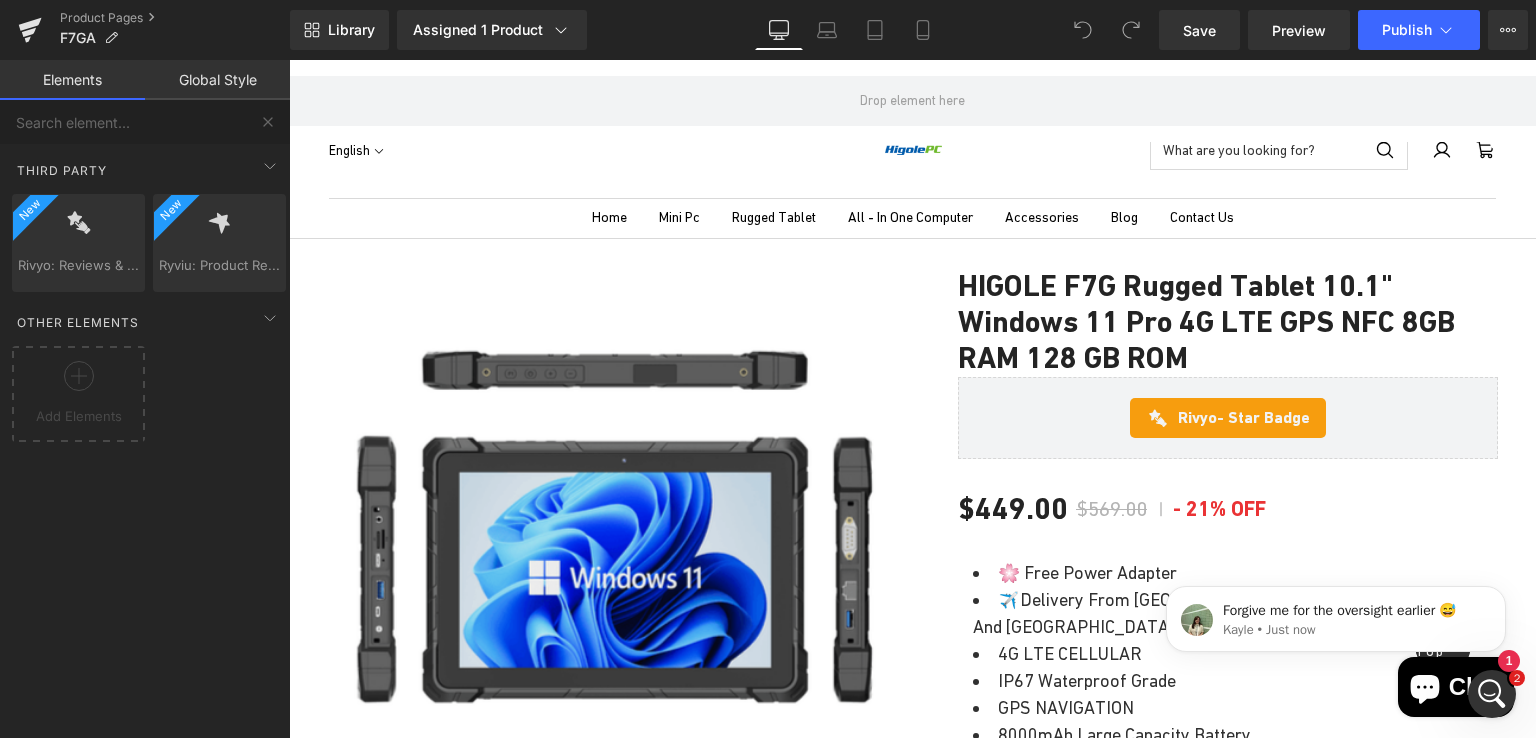 scroll, scrollTop: 0, scrollLeft: 0, axis: both 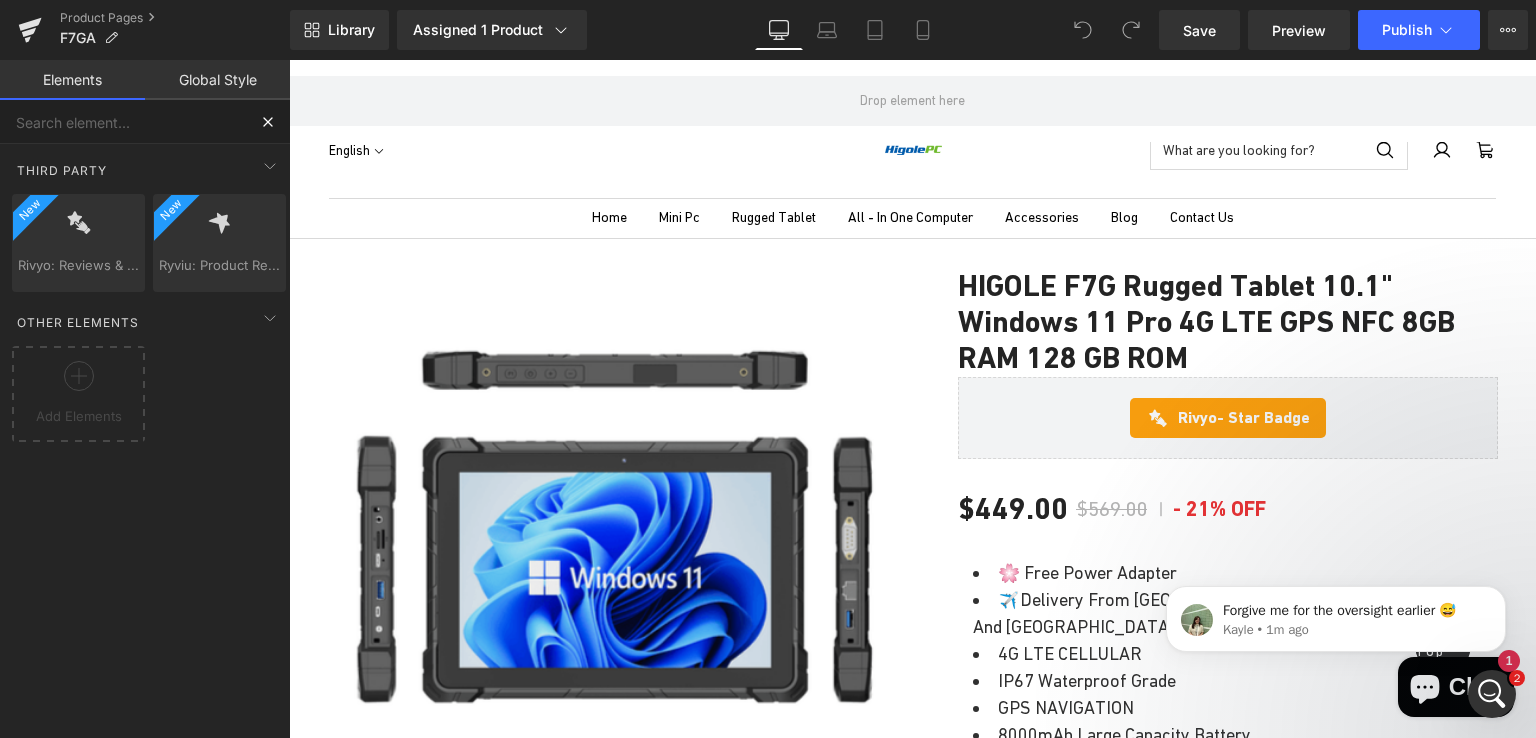 type 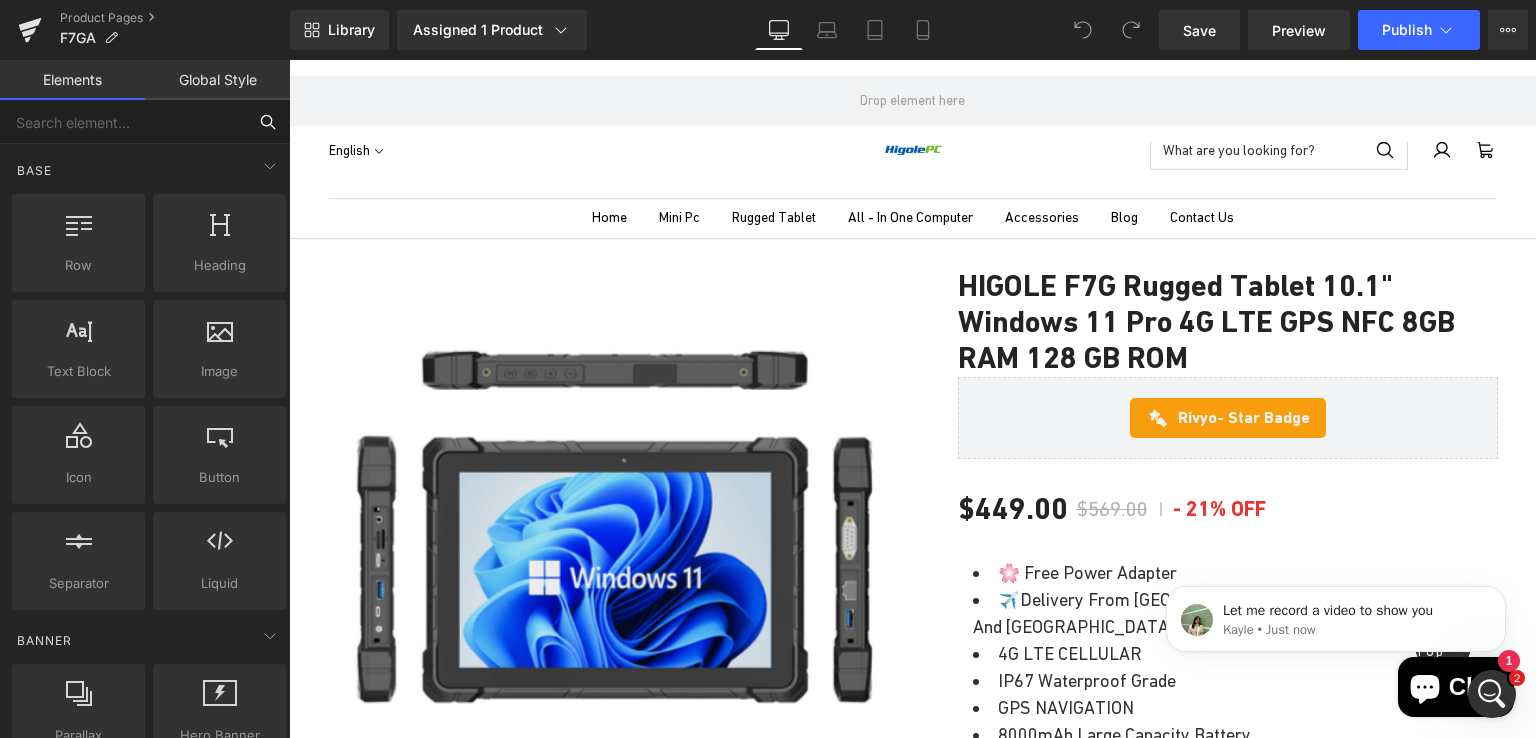 scroll, scrollTop: 0, scrollLeft: 0, axis: both 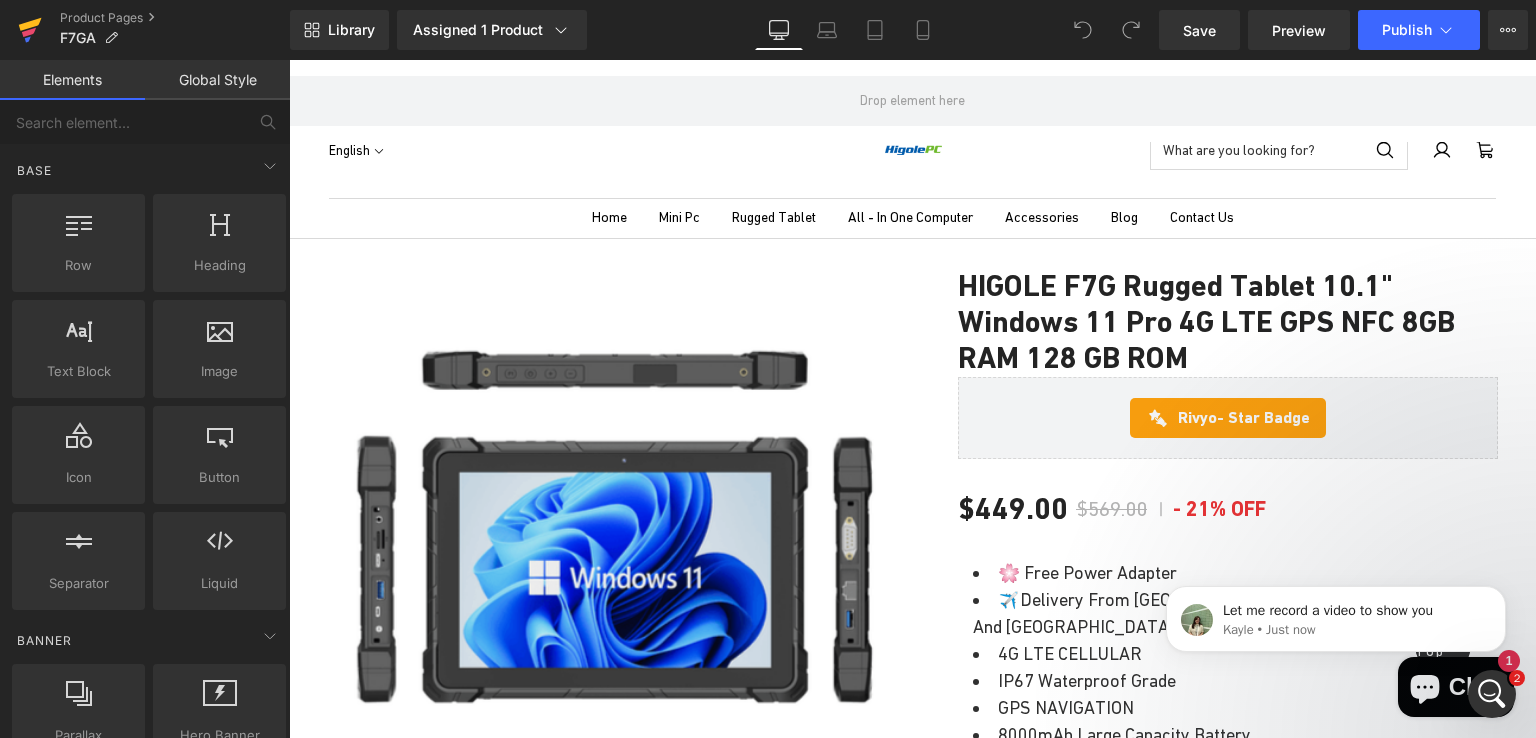 click 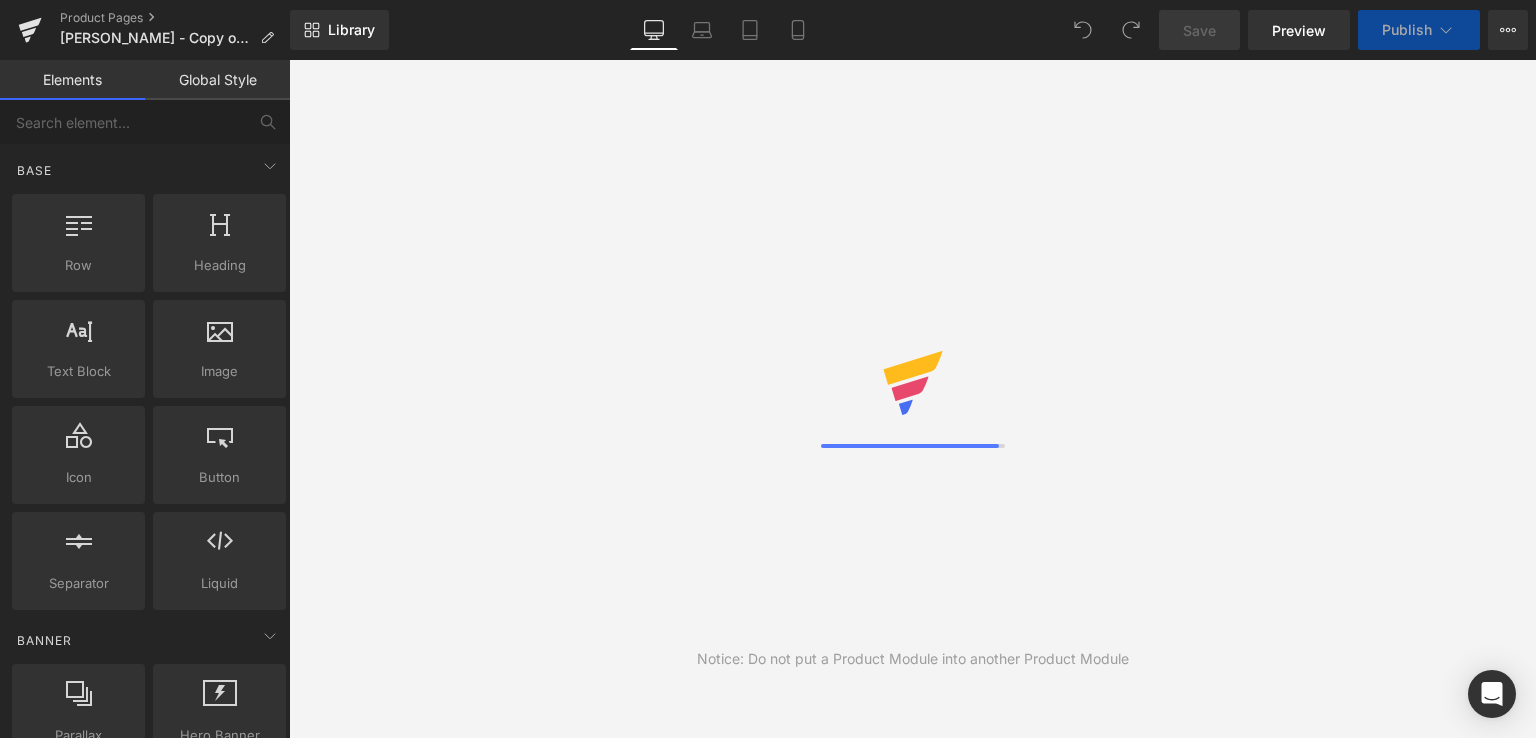 scroll, scrollTop: 0, scrollLeft: 0, axis: both 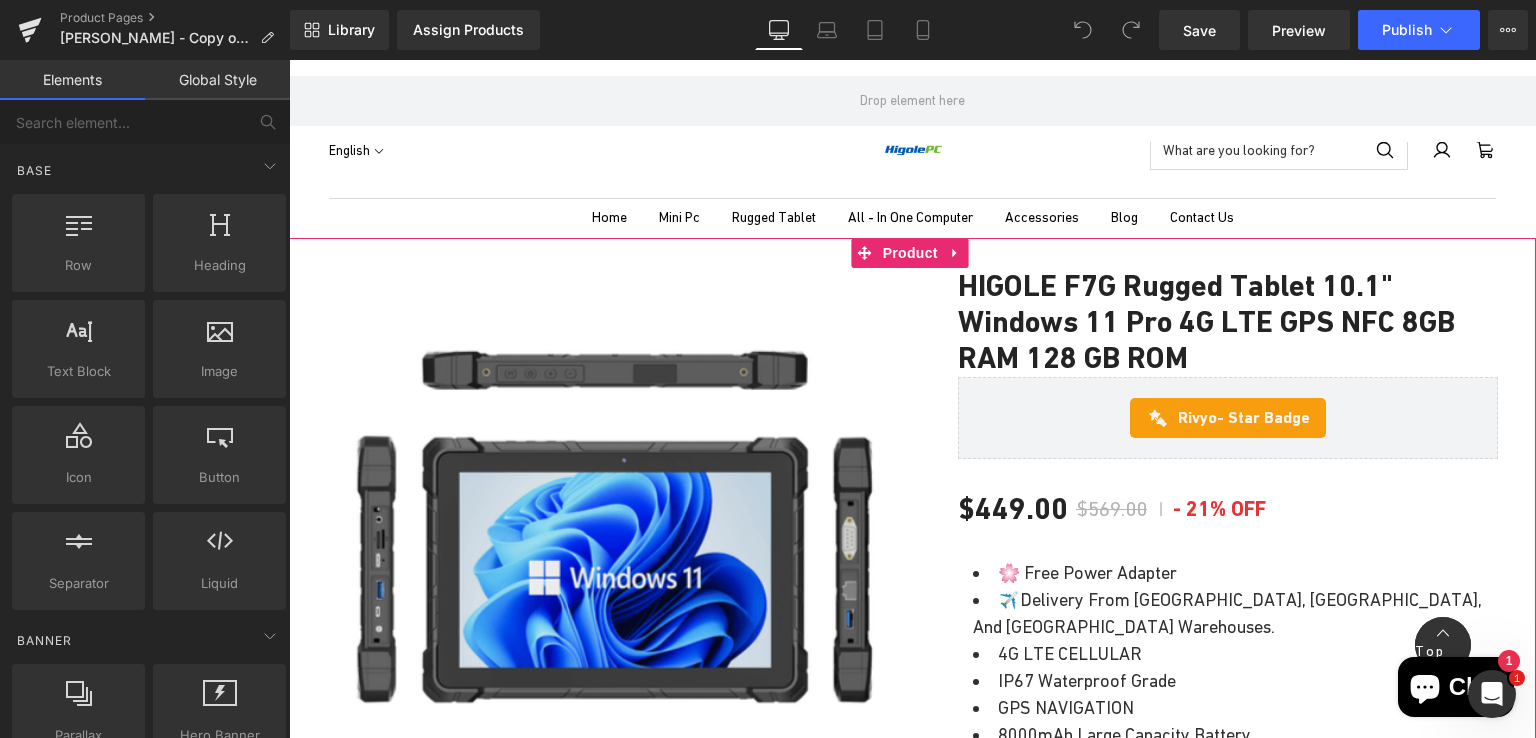 click on "- Star Badge" at bounding box center (1263, 417) 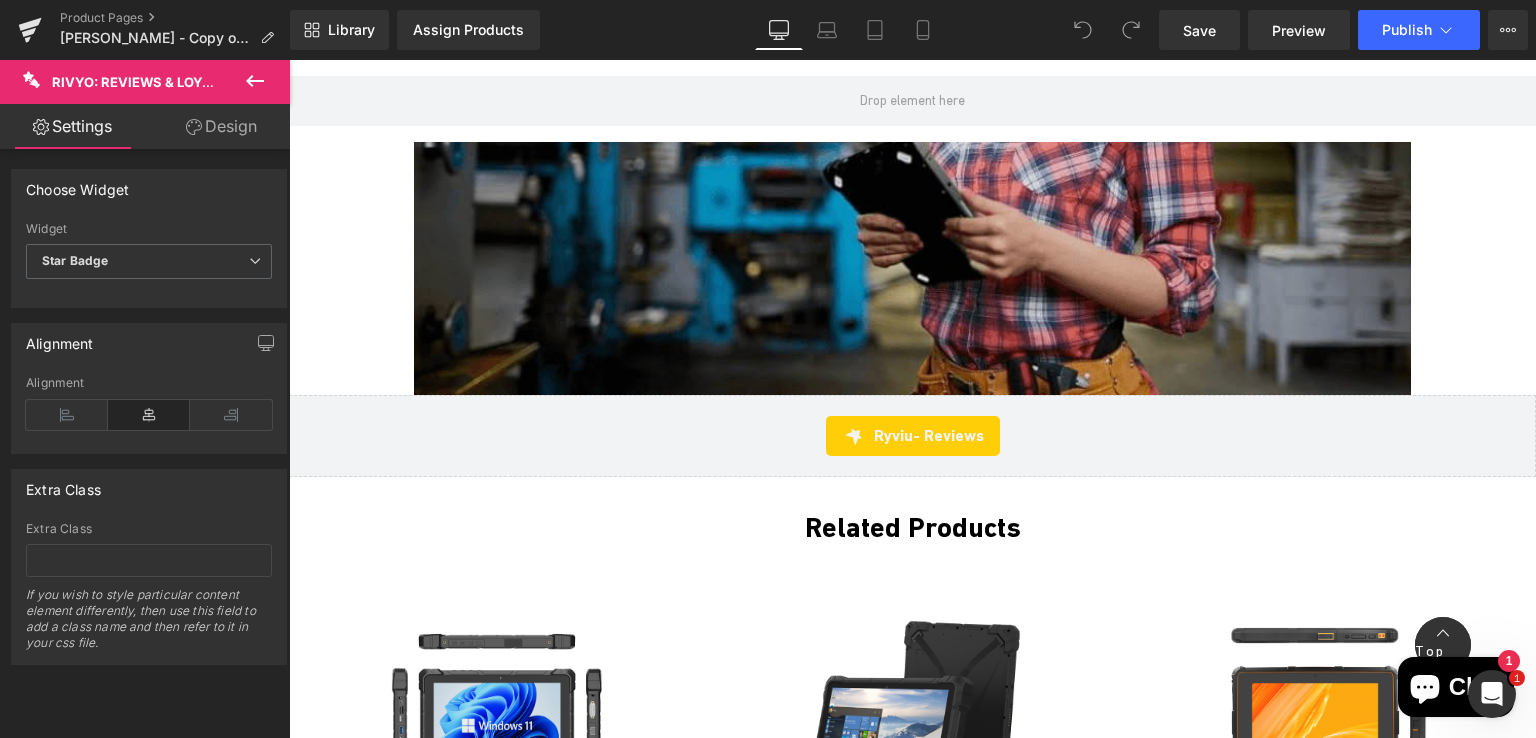 scroll, scrollTop: 6000, scrollLeft: 0, axis: vertical 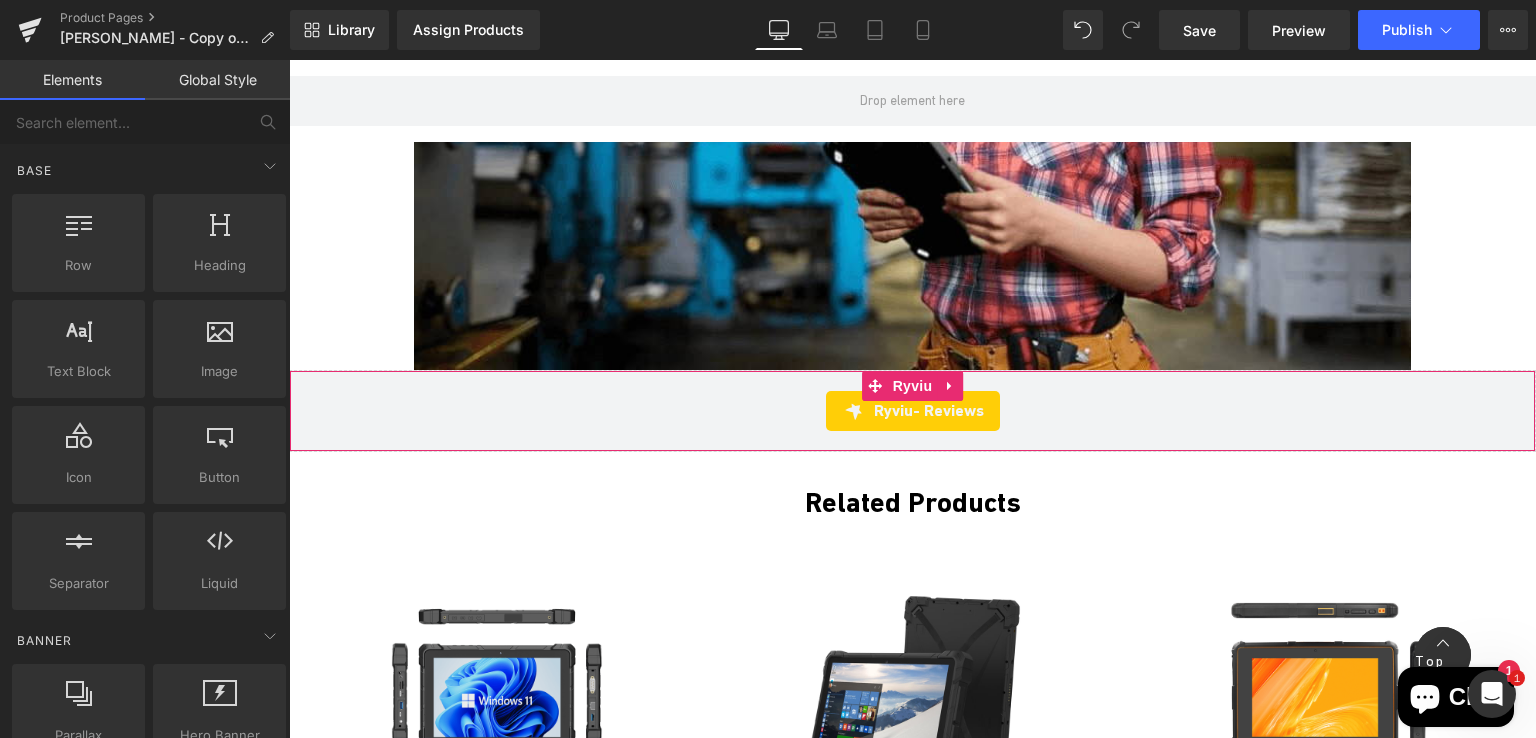 drag, startPoint x: 1066, startPoint y: 689, endPoint x: 777, endPoint y: 629, distance: 295.16266 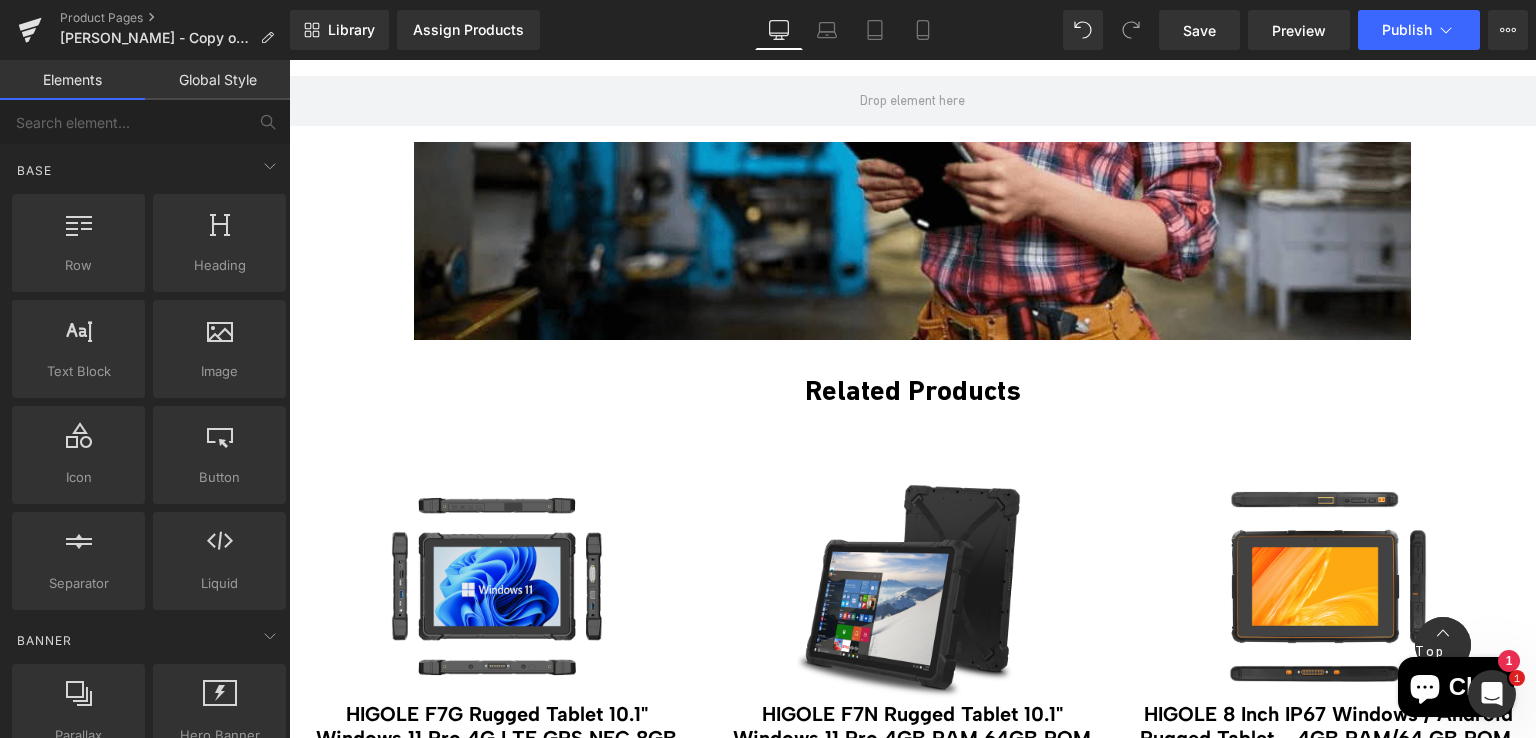 scroll, scrollTop: 5971, scrollLeft: 0, axis: vertical 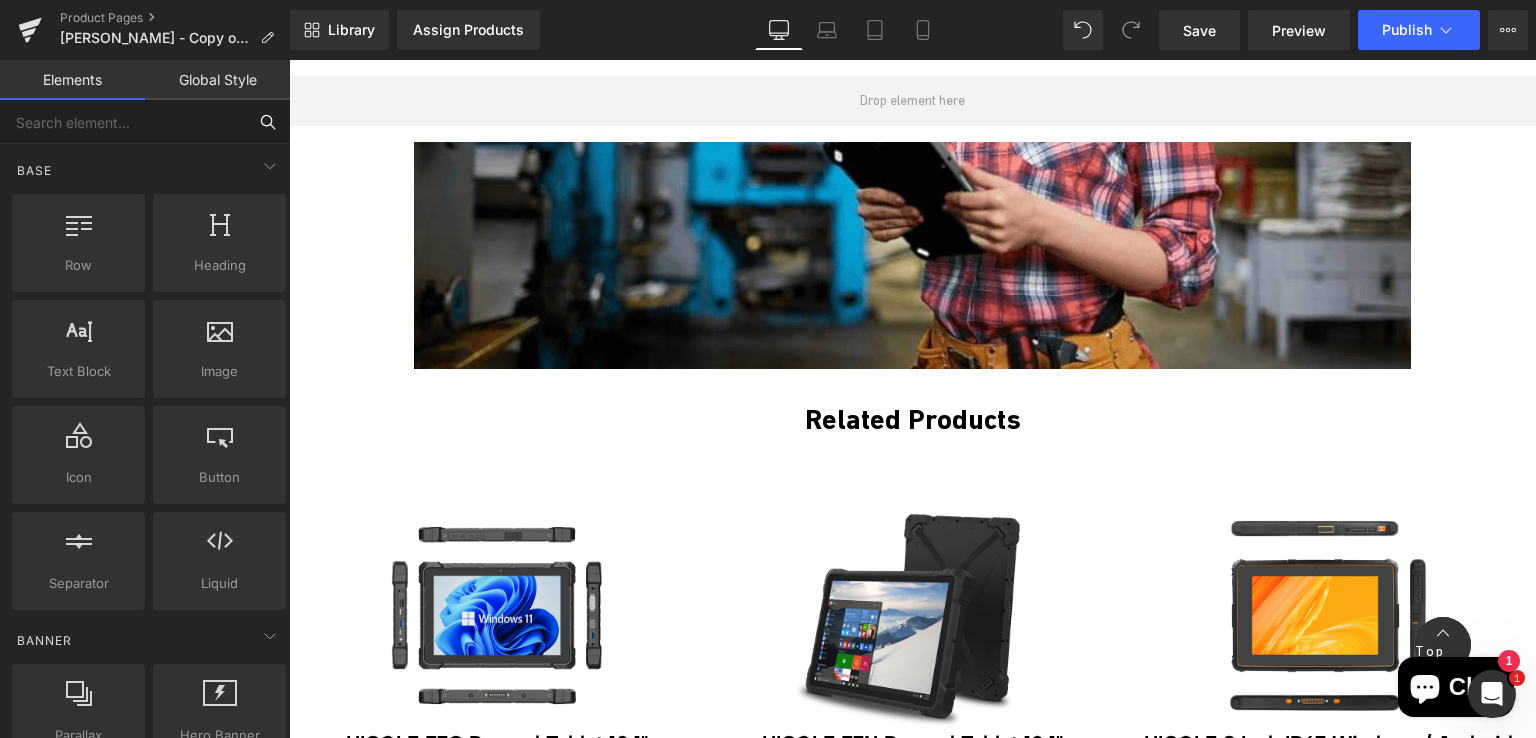 click at bounding box center (123, 122) 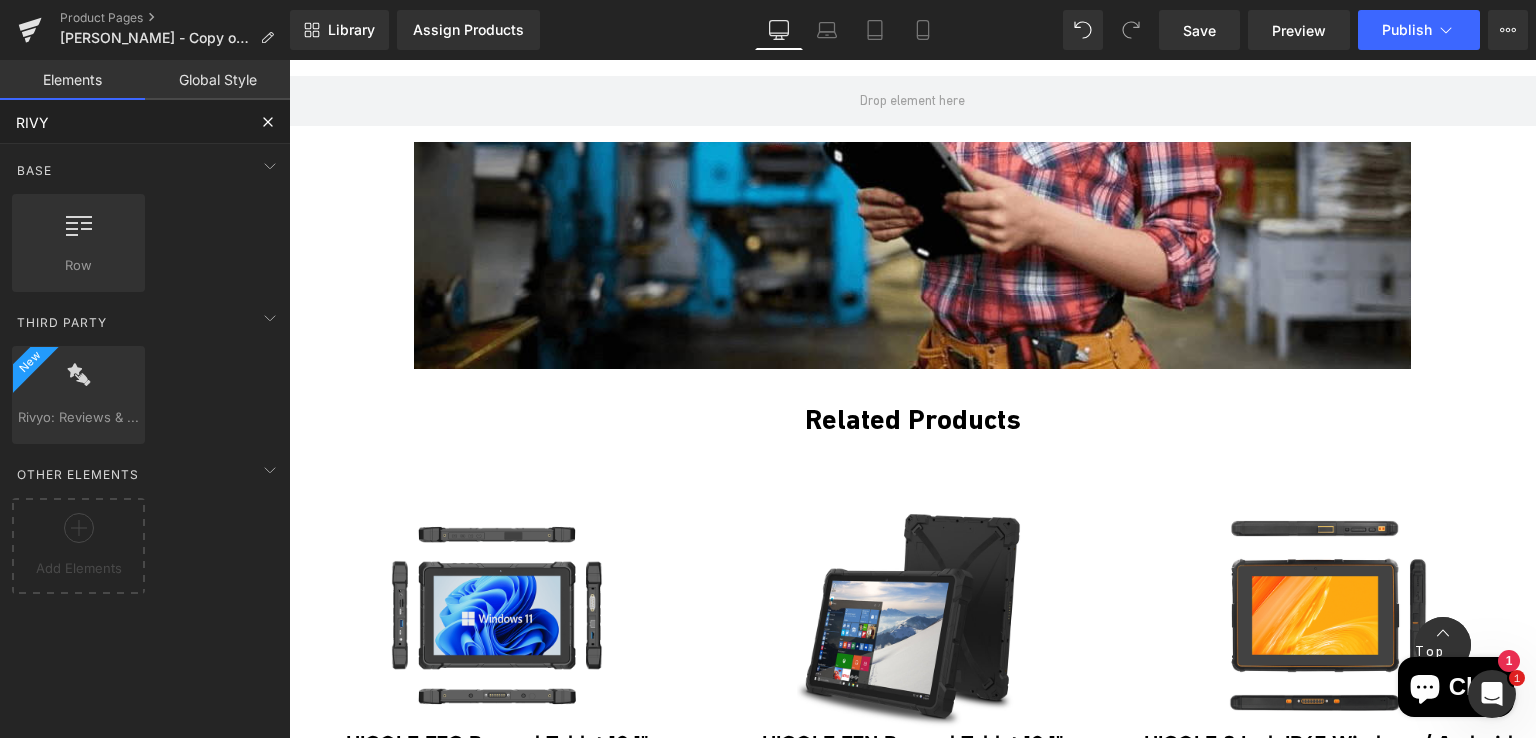 type on "RIVYO" 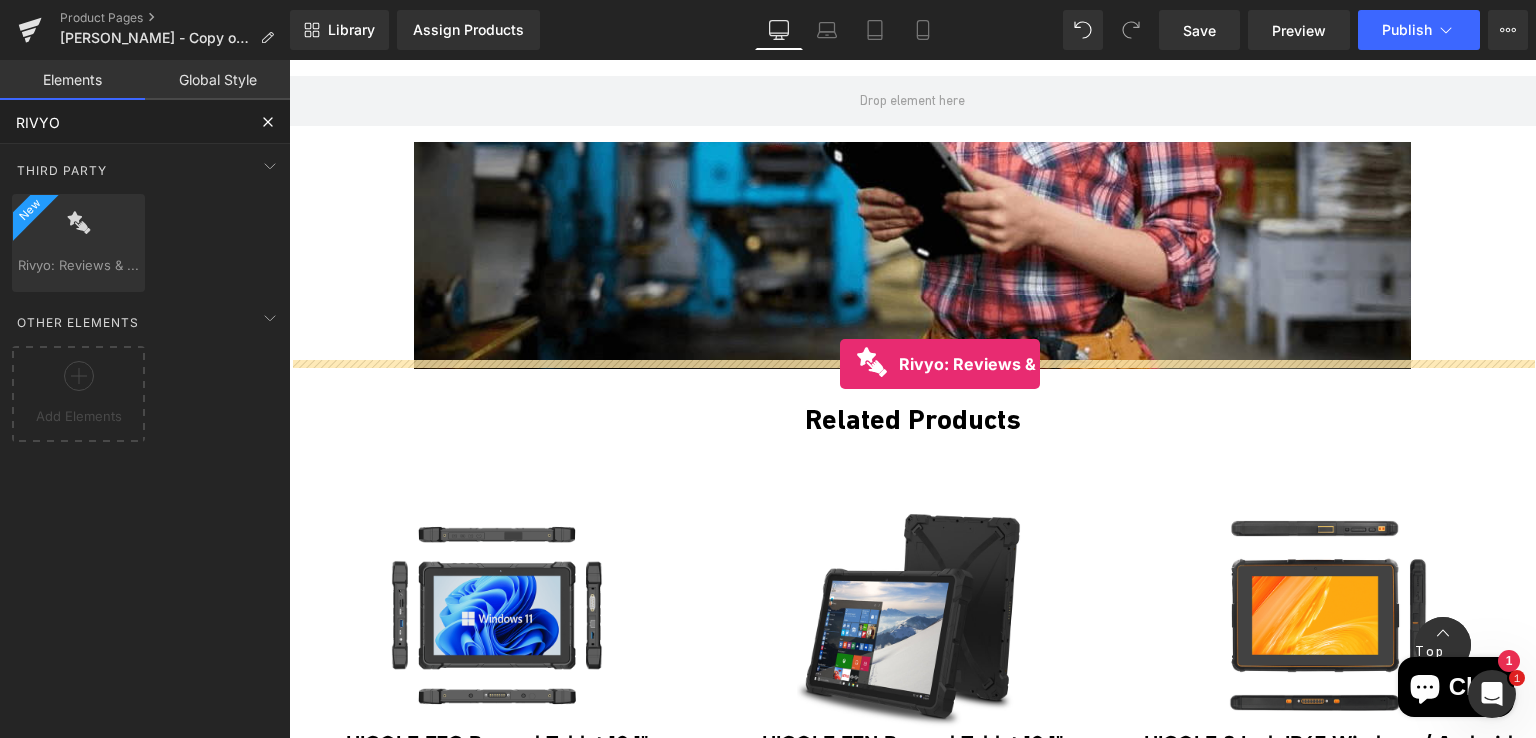 drag, startPoint x: 375, startPoint y: 285, endPoint x: 840, endPoint y: 364, distance: 471.66302 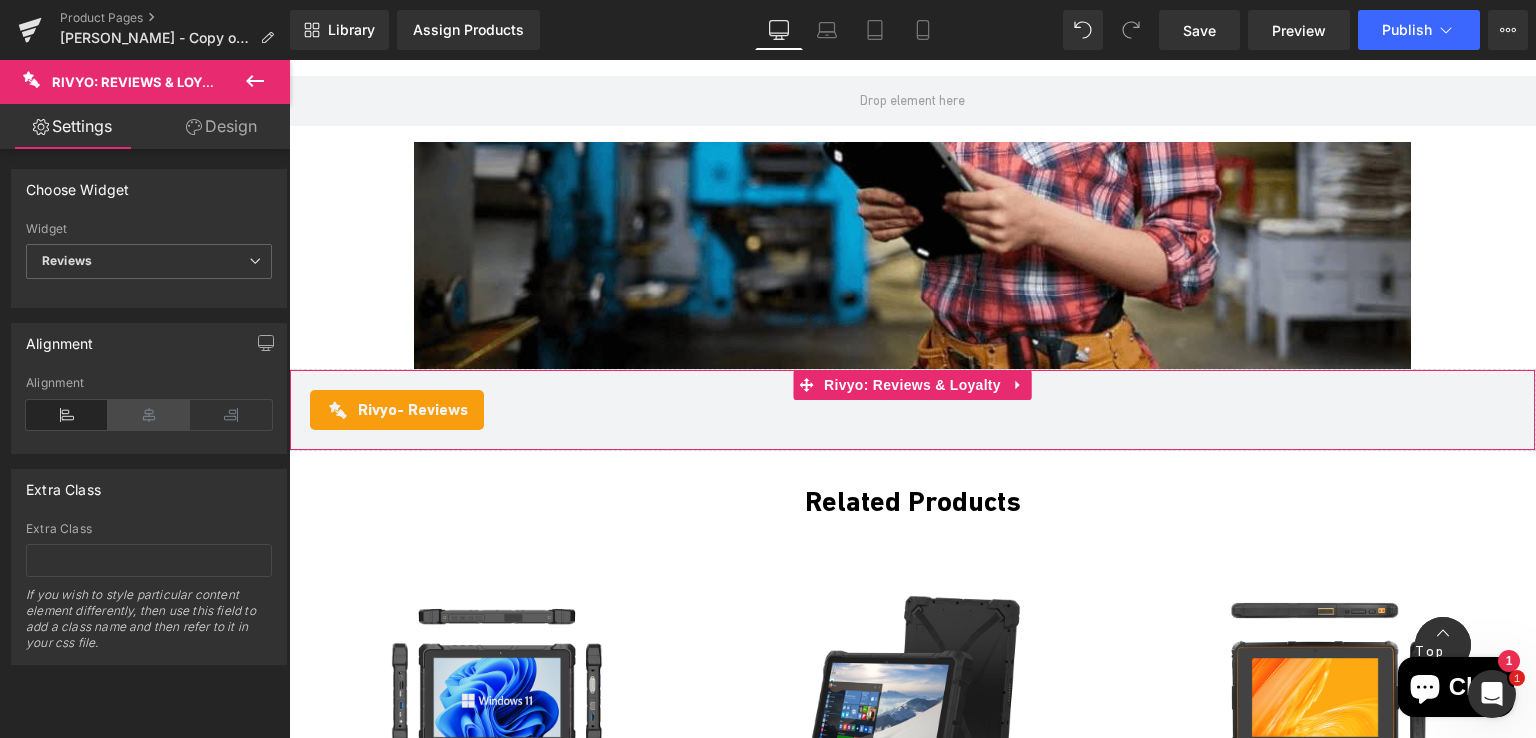 click at bounding box center [149, 415] 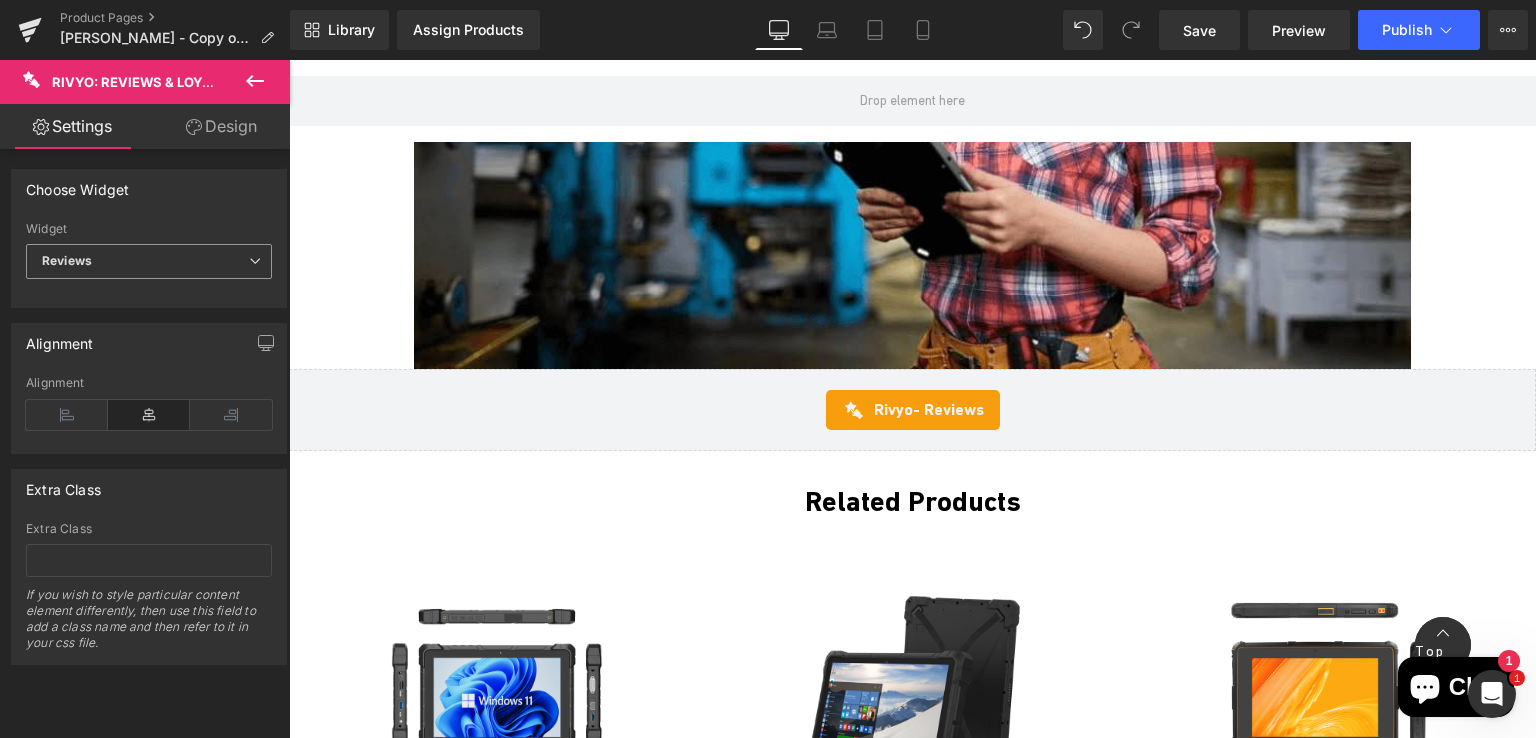 click on "Reviews" at bounding box center (149, 261) 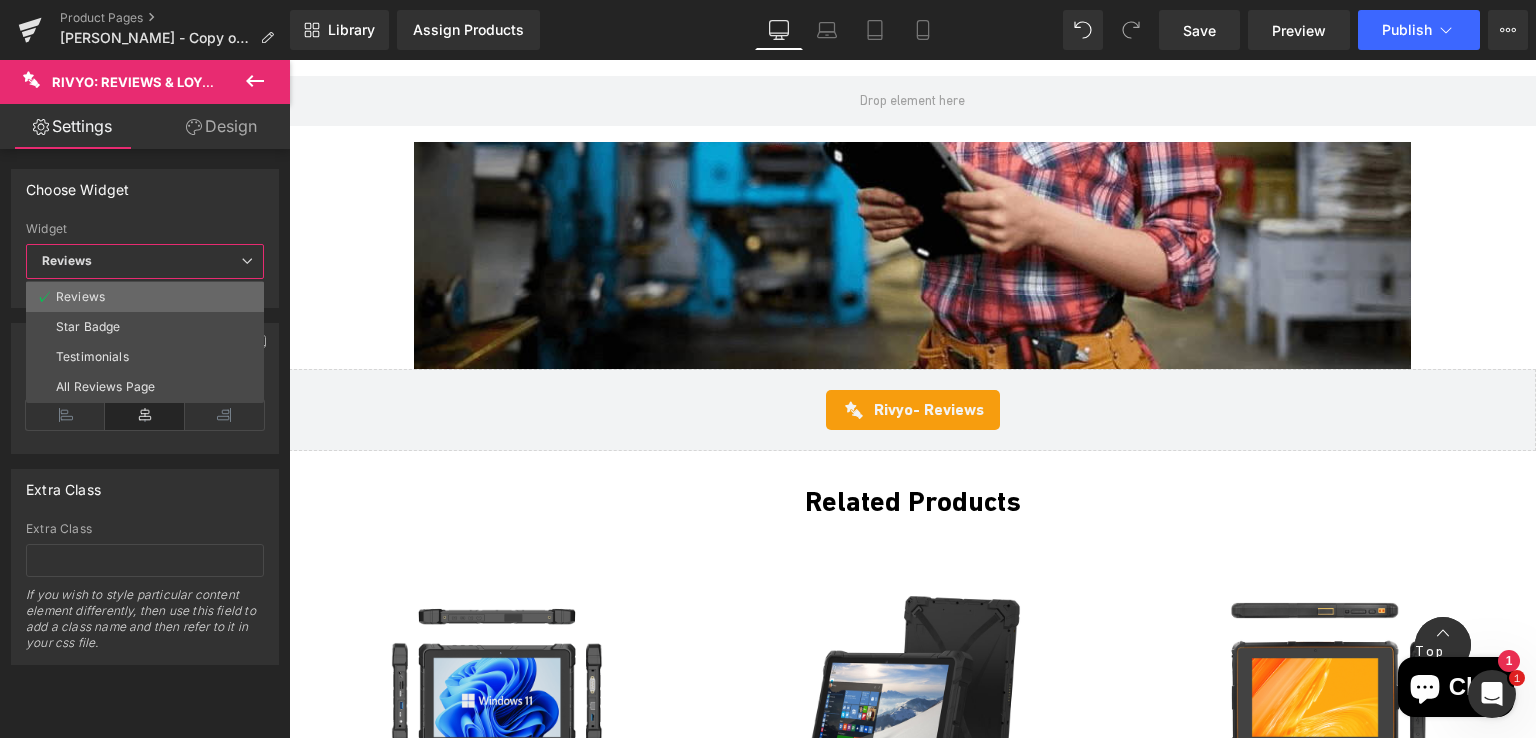 click on "Reviews" at bounding box center (145, 297) 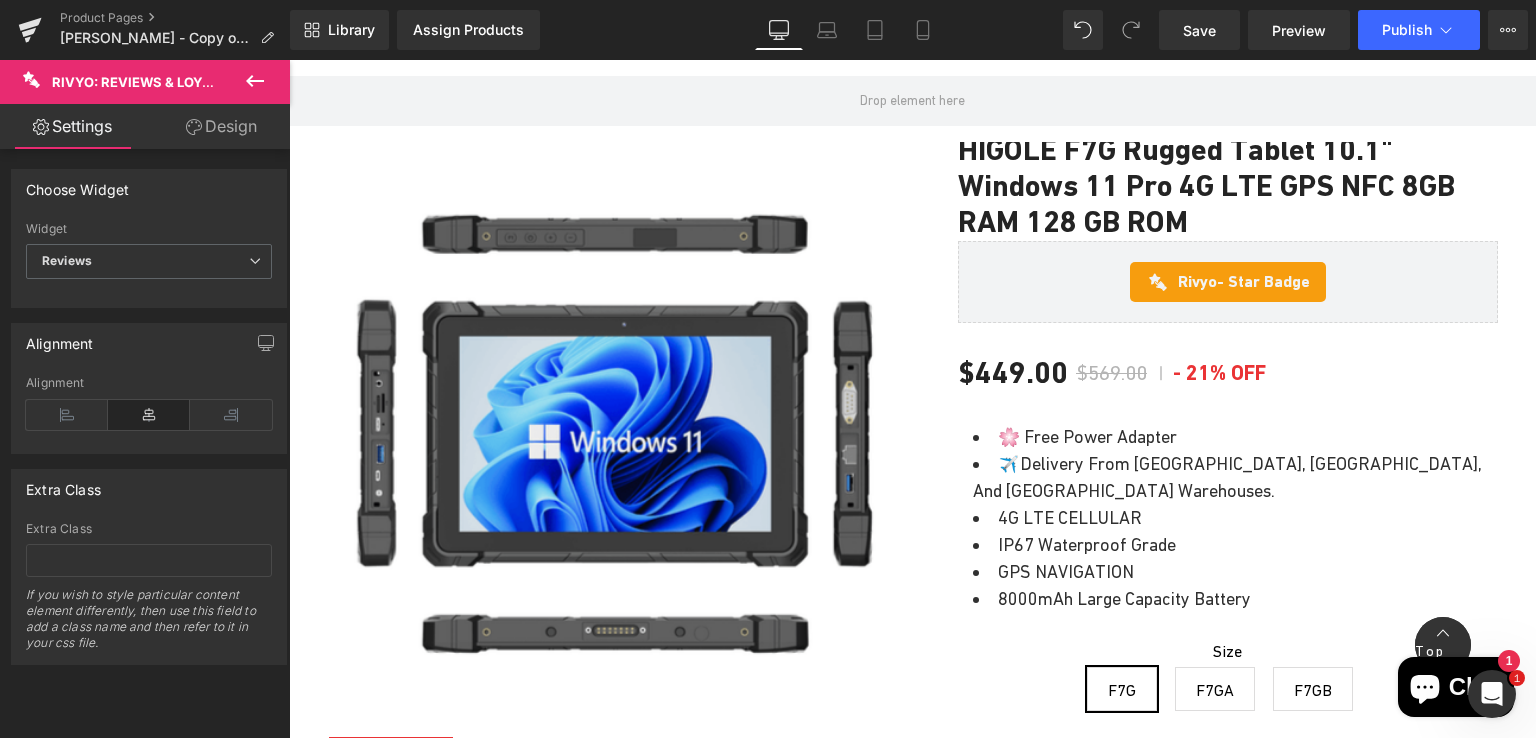 scroll, scrollTop: 0, scrollLeft: 0, axis: both 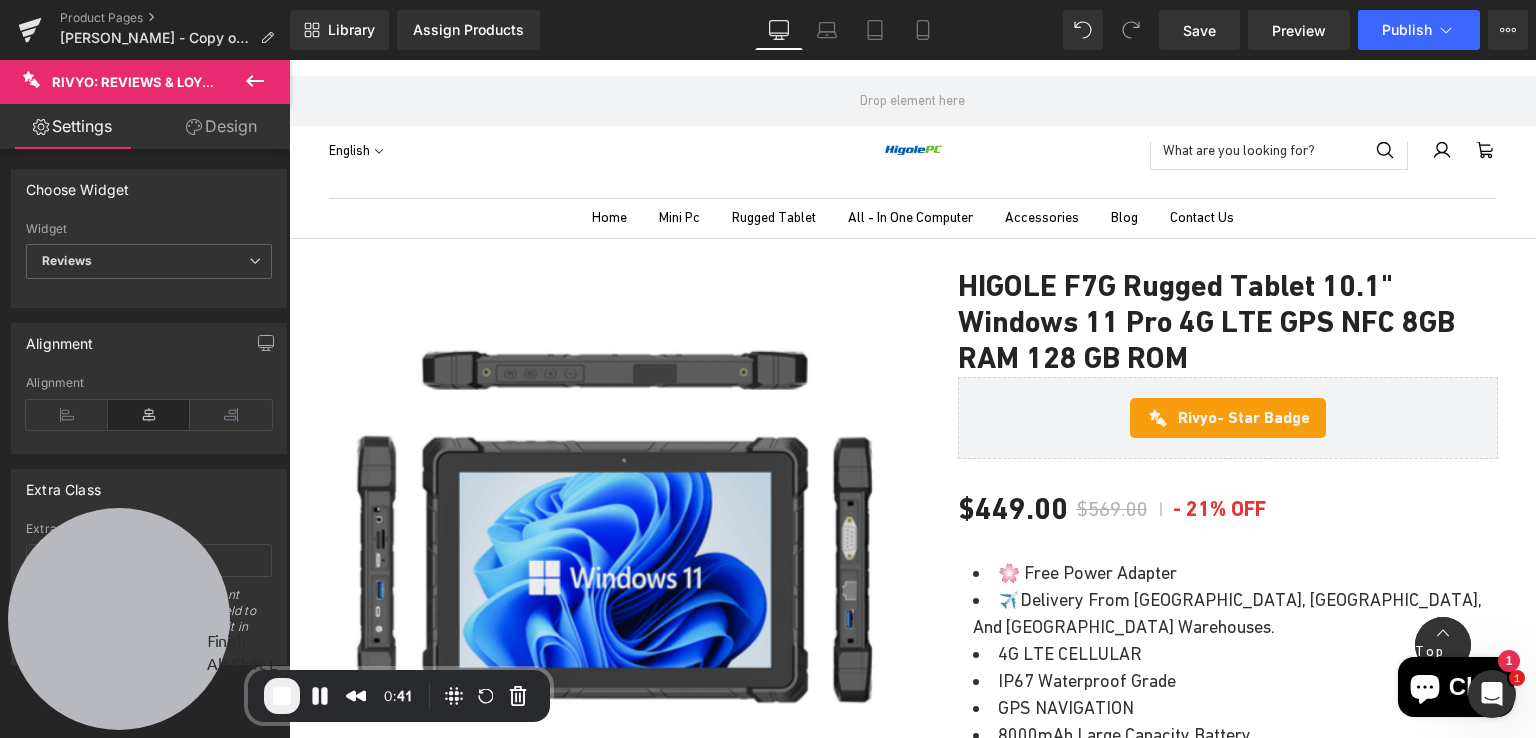 click at bounding box center [282, 696] 